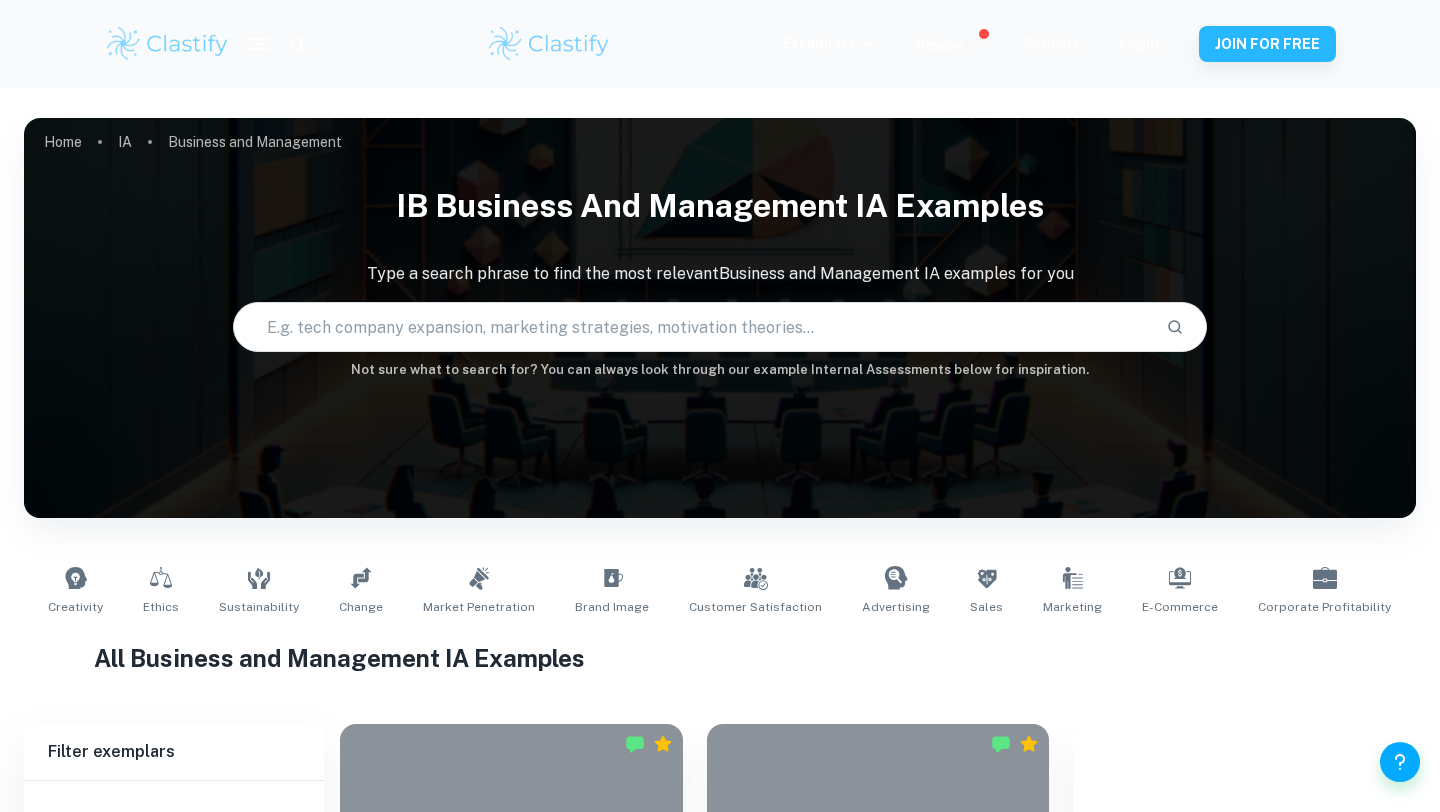 scroll, scrollTop: 250, scrollLeft: 0, axis: vertical 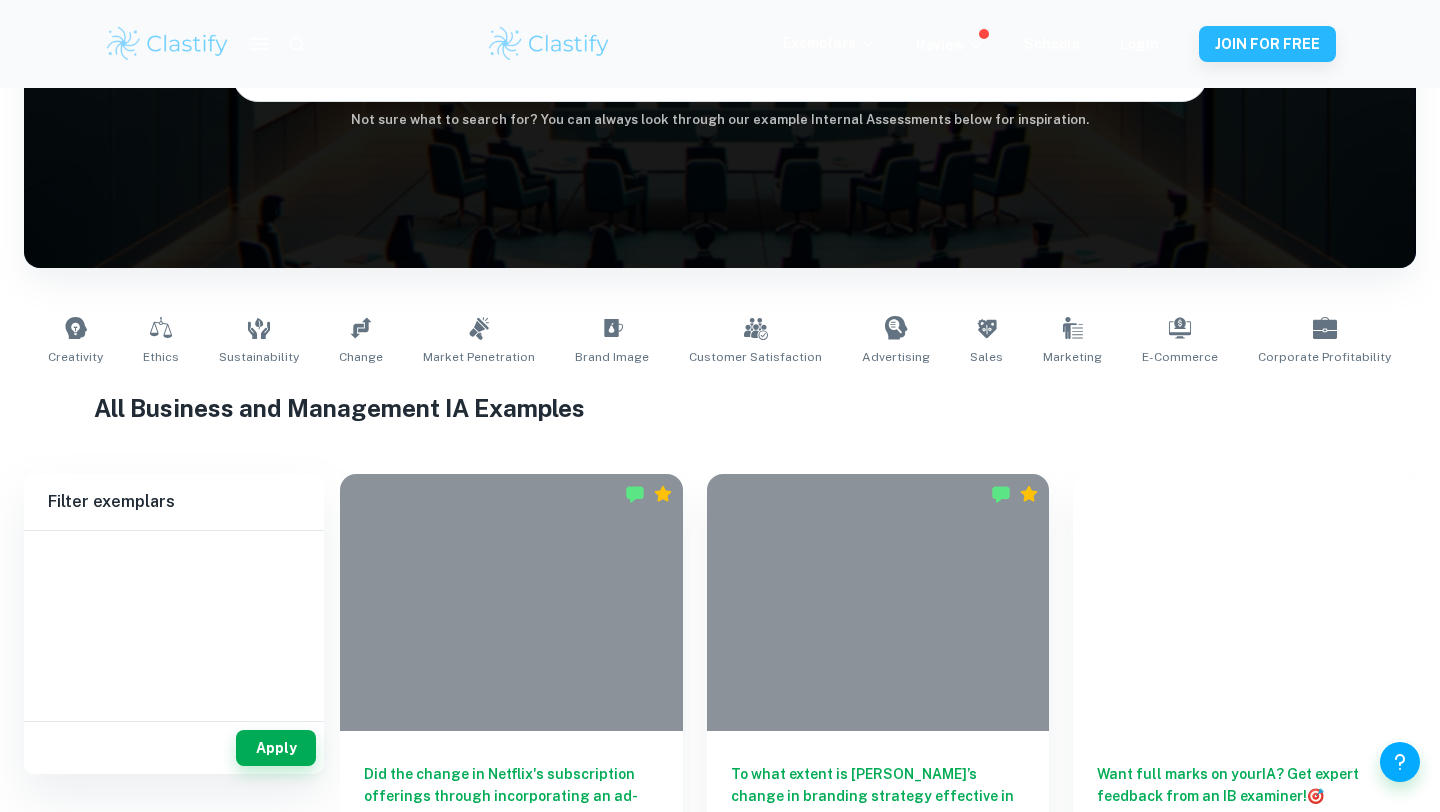 type on "Business and Management" 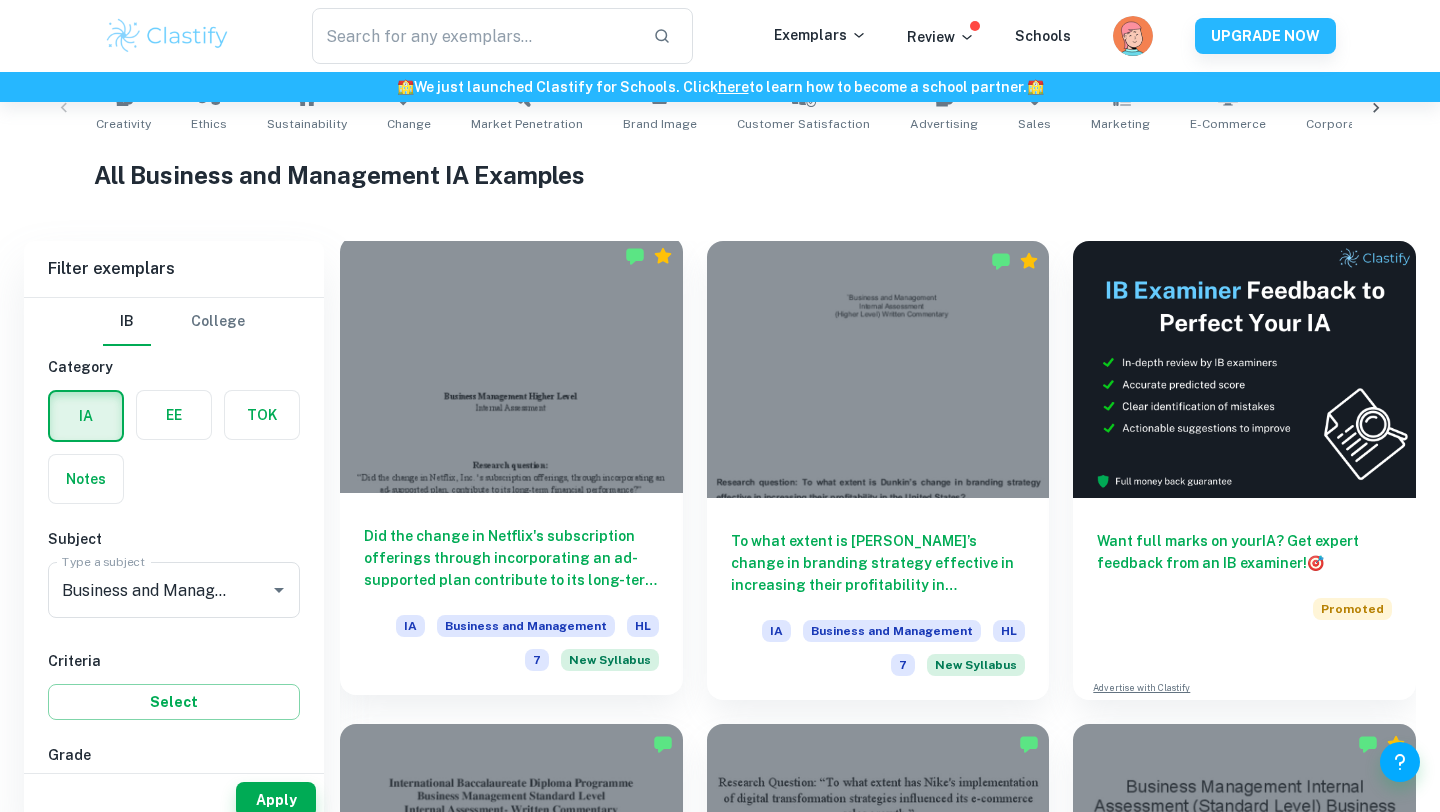 scroll, scrollTop: 457, scrollLeft: 0, axis: vertical 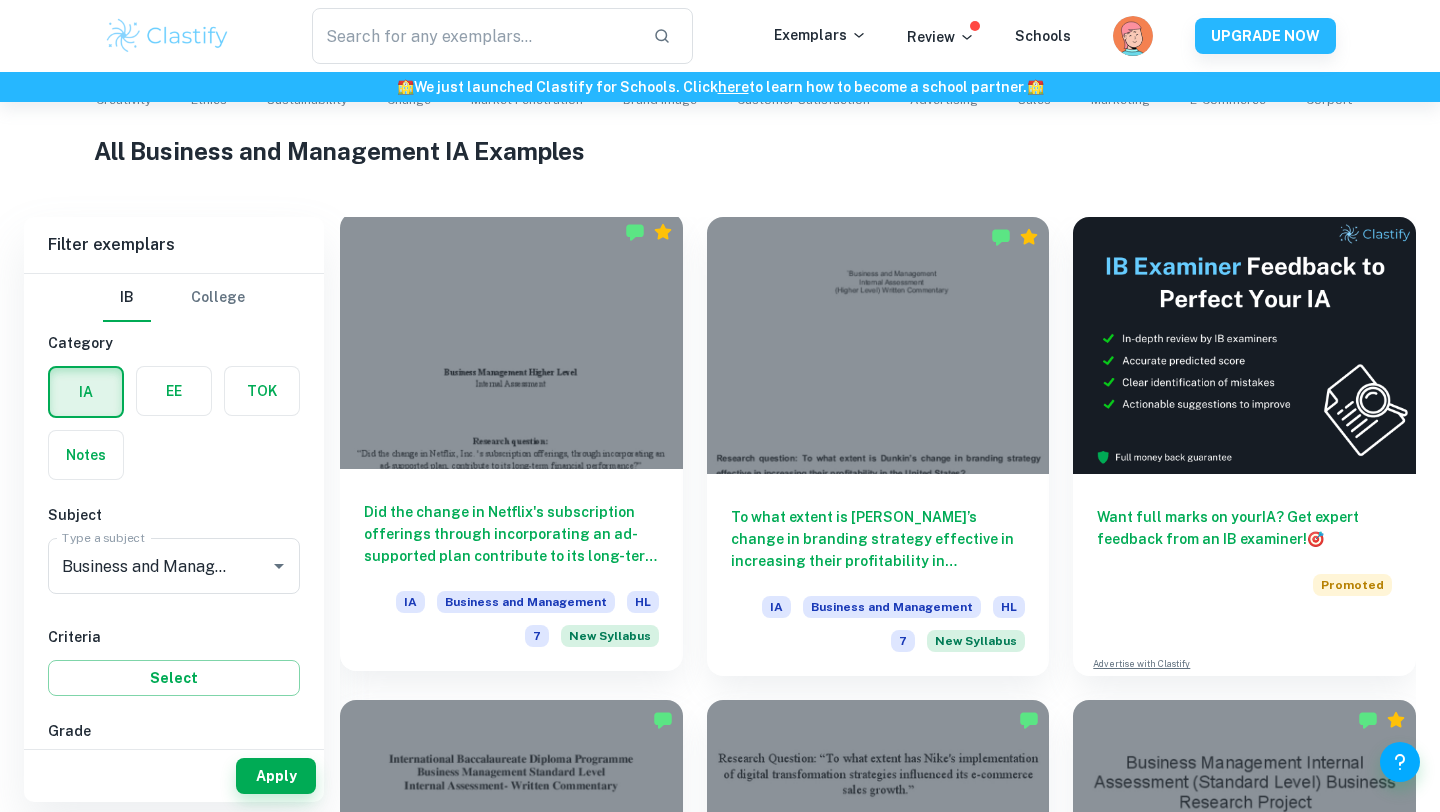 click on "Did the change in Netflix's subscription offerings through incorporating an ad-supported
plan contribute to its long-term financial performance?" at bounding box center [511, 534] 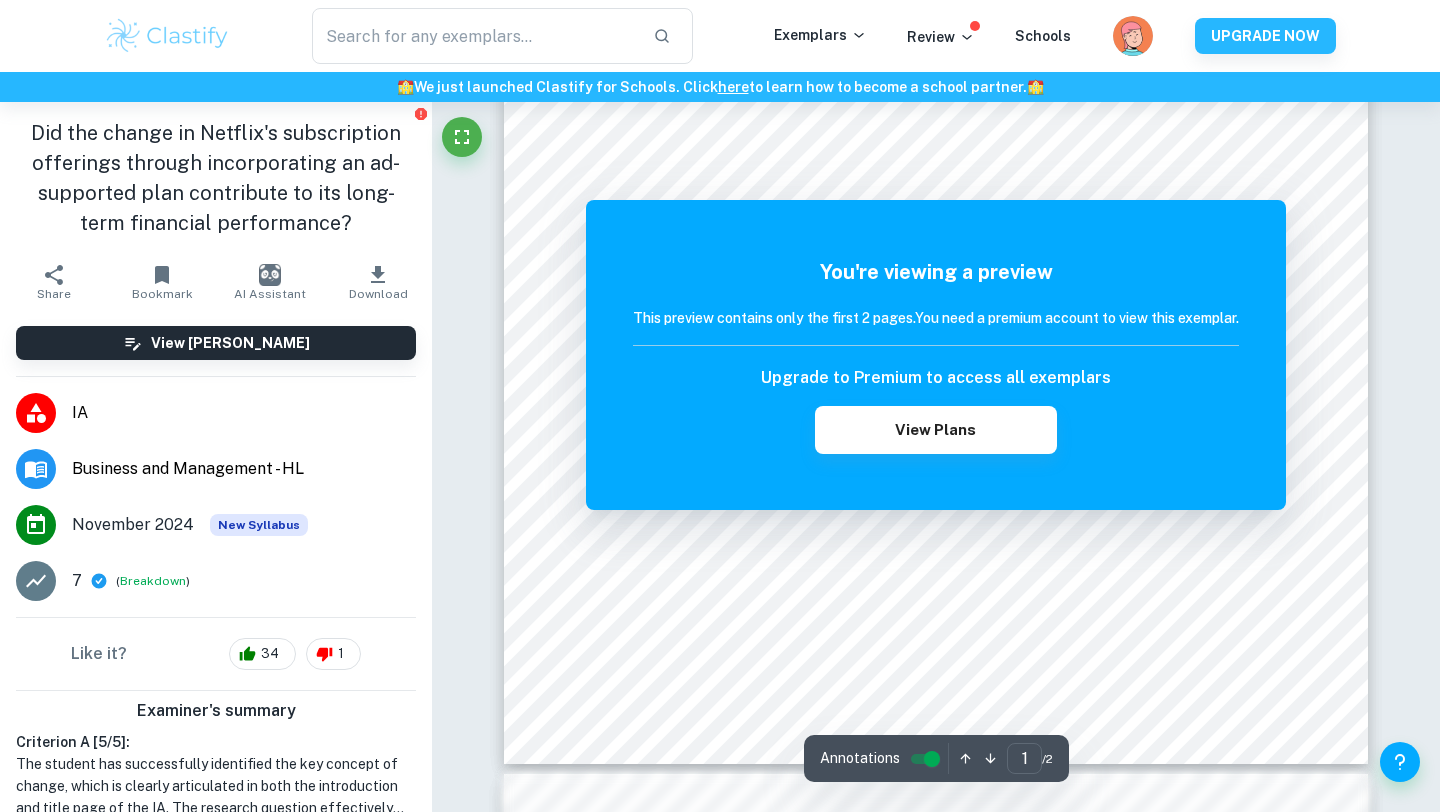 scroll, scrollTop: 1581, scrollLeft: 0, axis: vertical 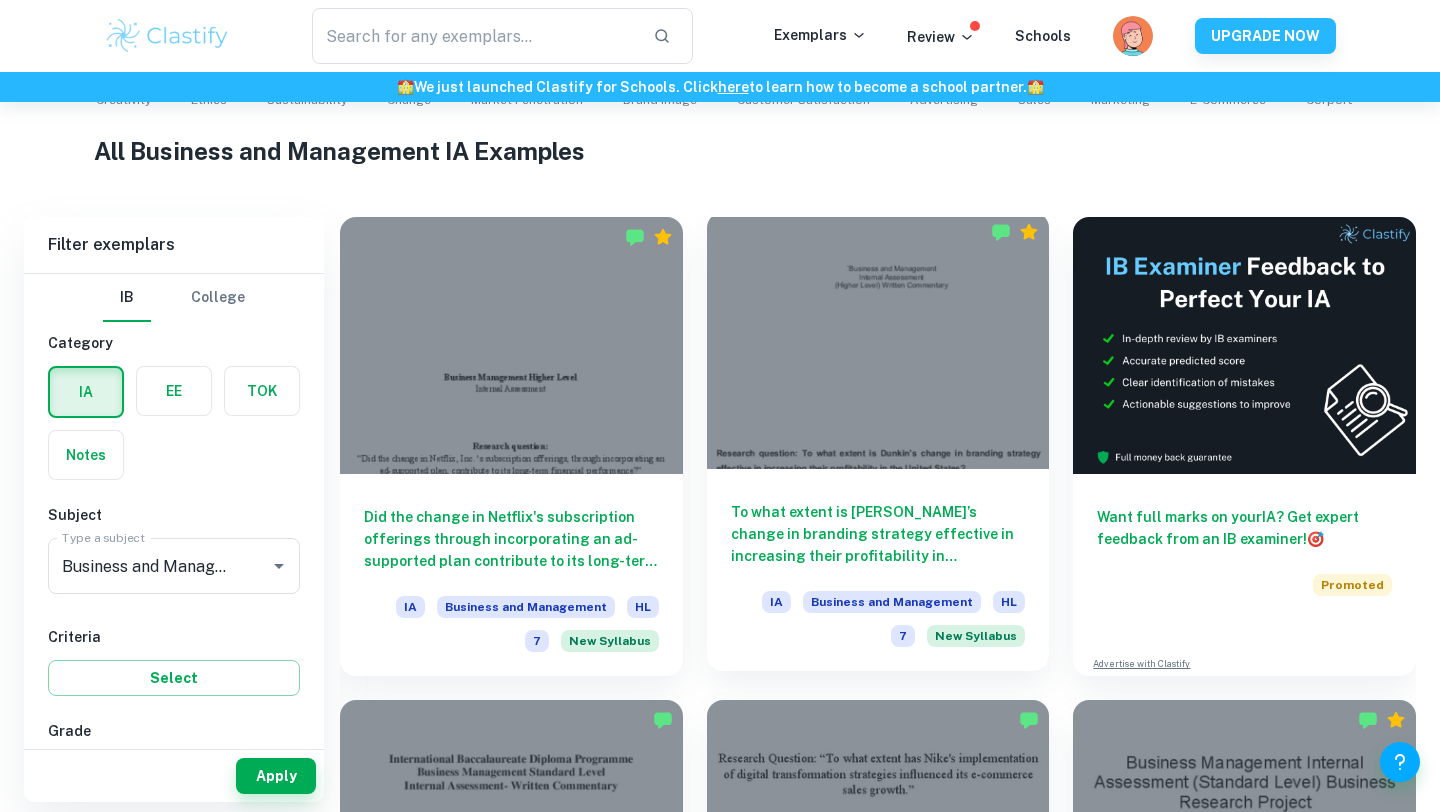 click at bounding box center (878, 340) 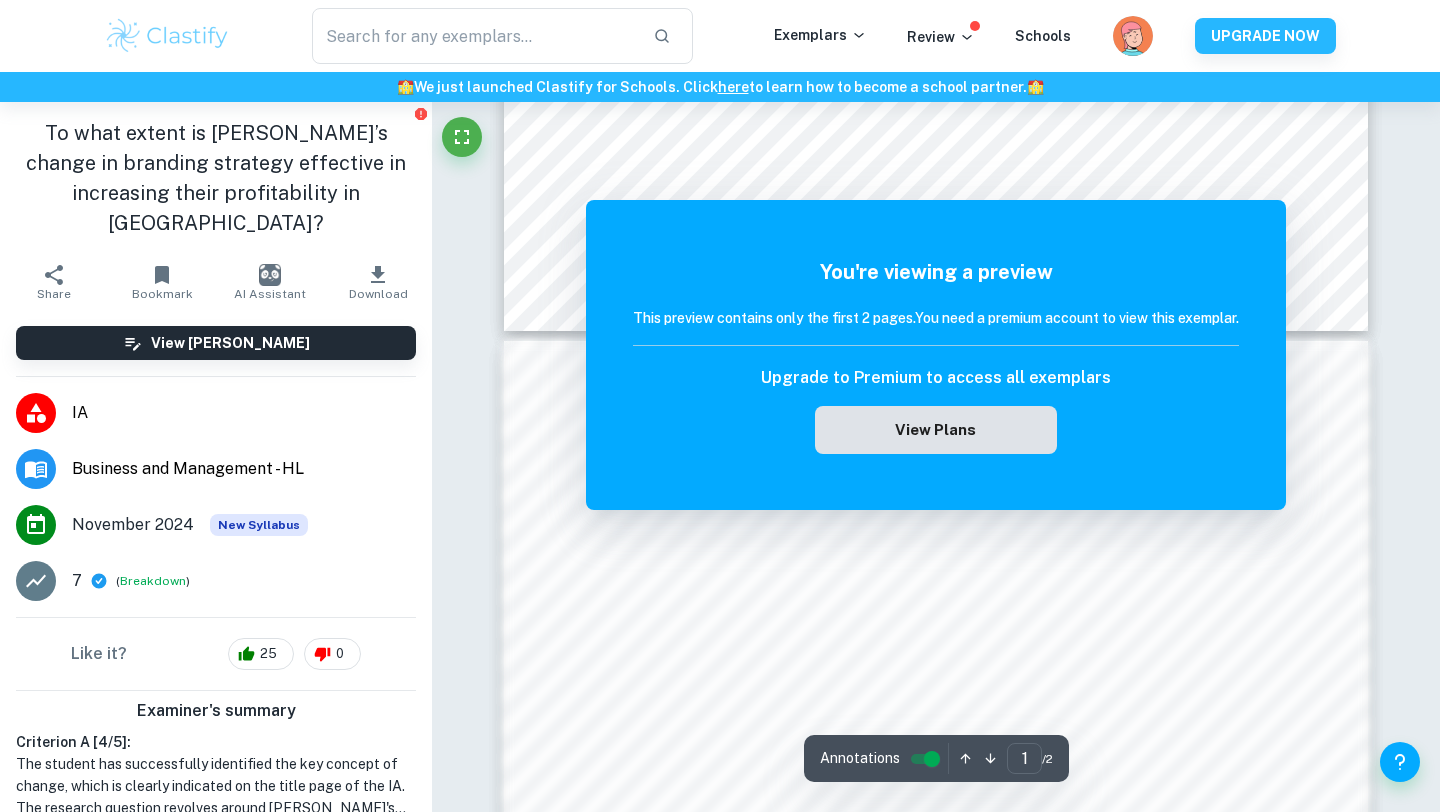 scroll, scrollTop: 1147, scrollLeft: 0, axis: vertical 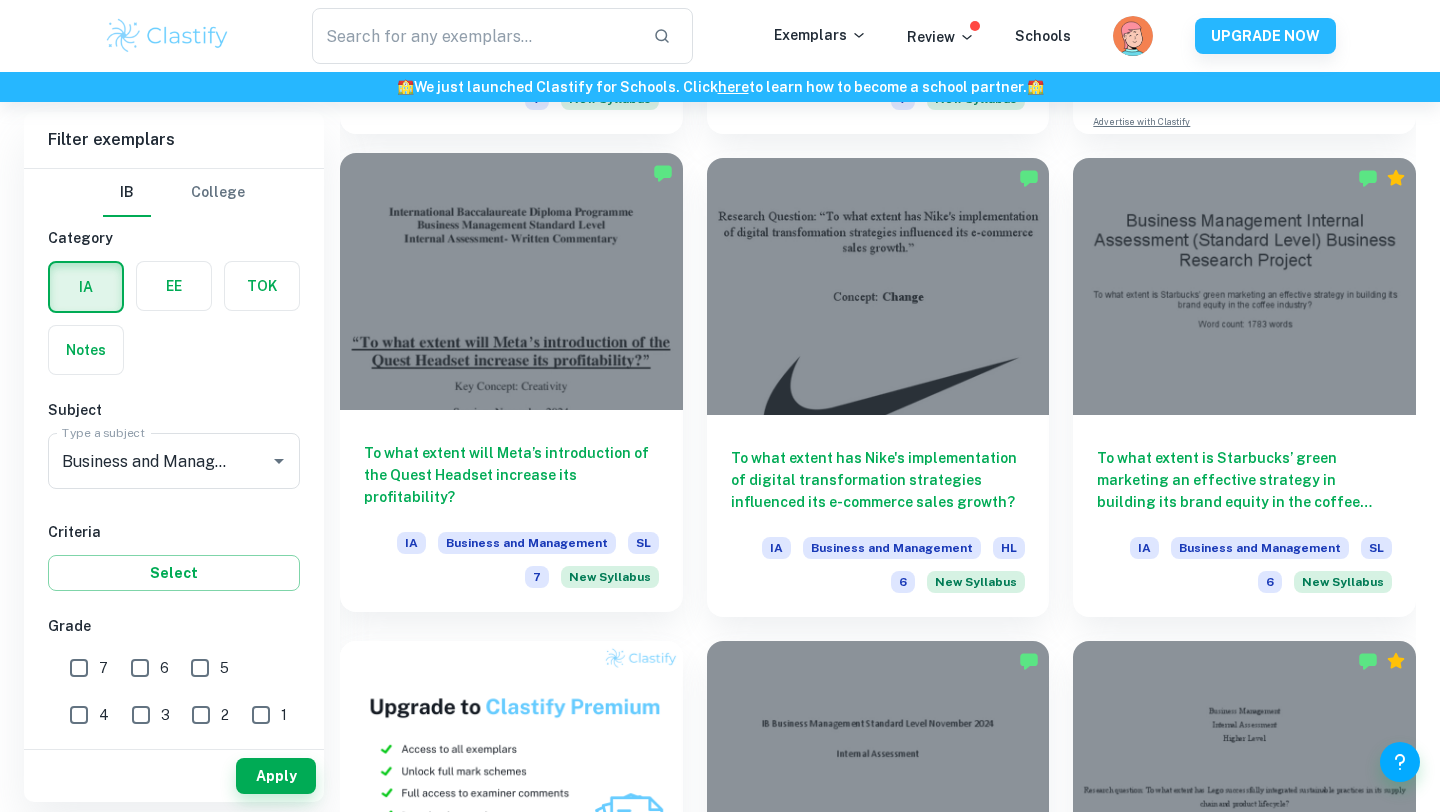 click at bounding box center [511, 281] 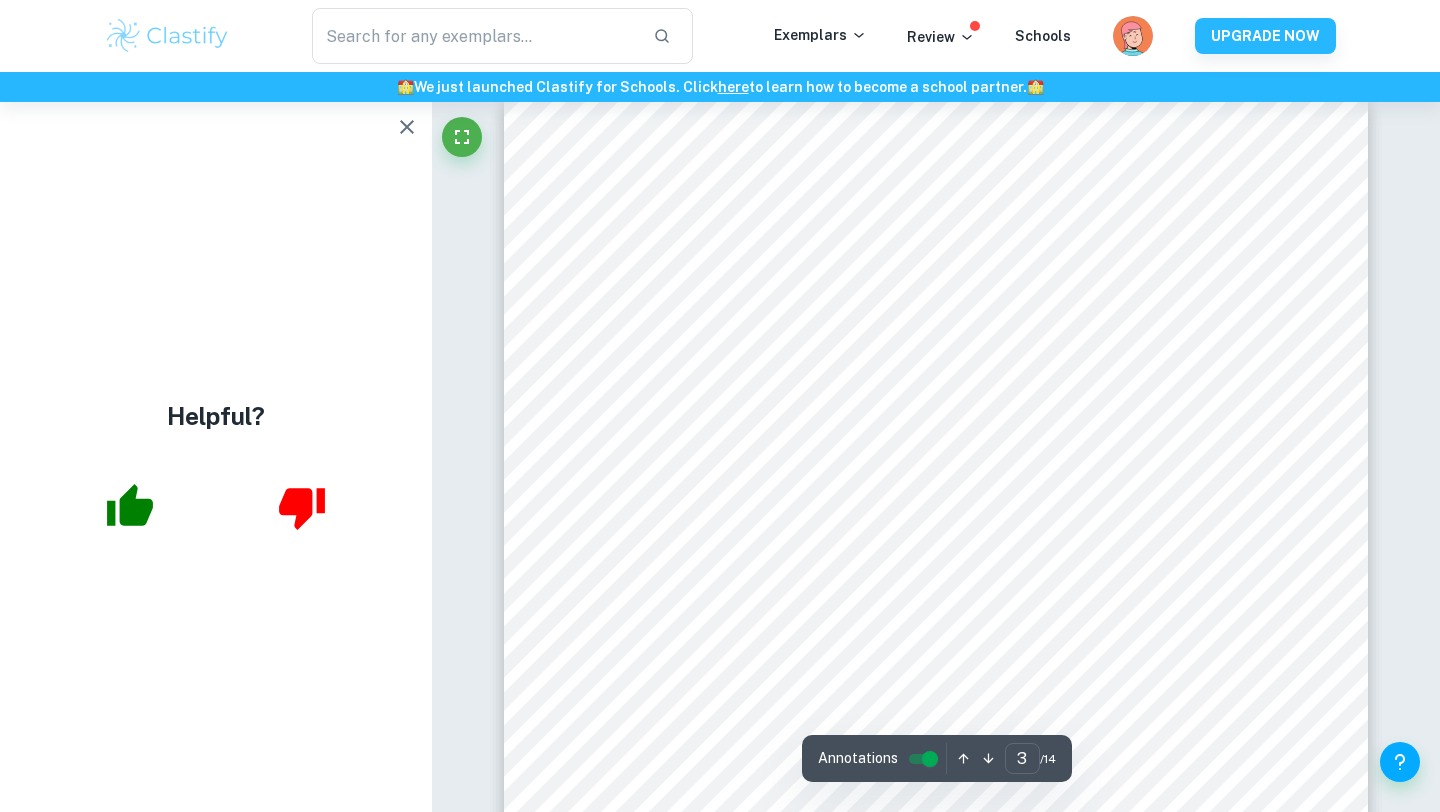 scroll, scrollTop: 2766, scrollLeft: 0, axis: vertical 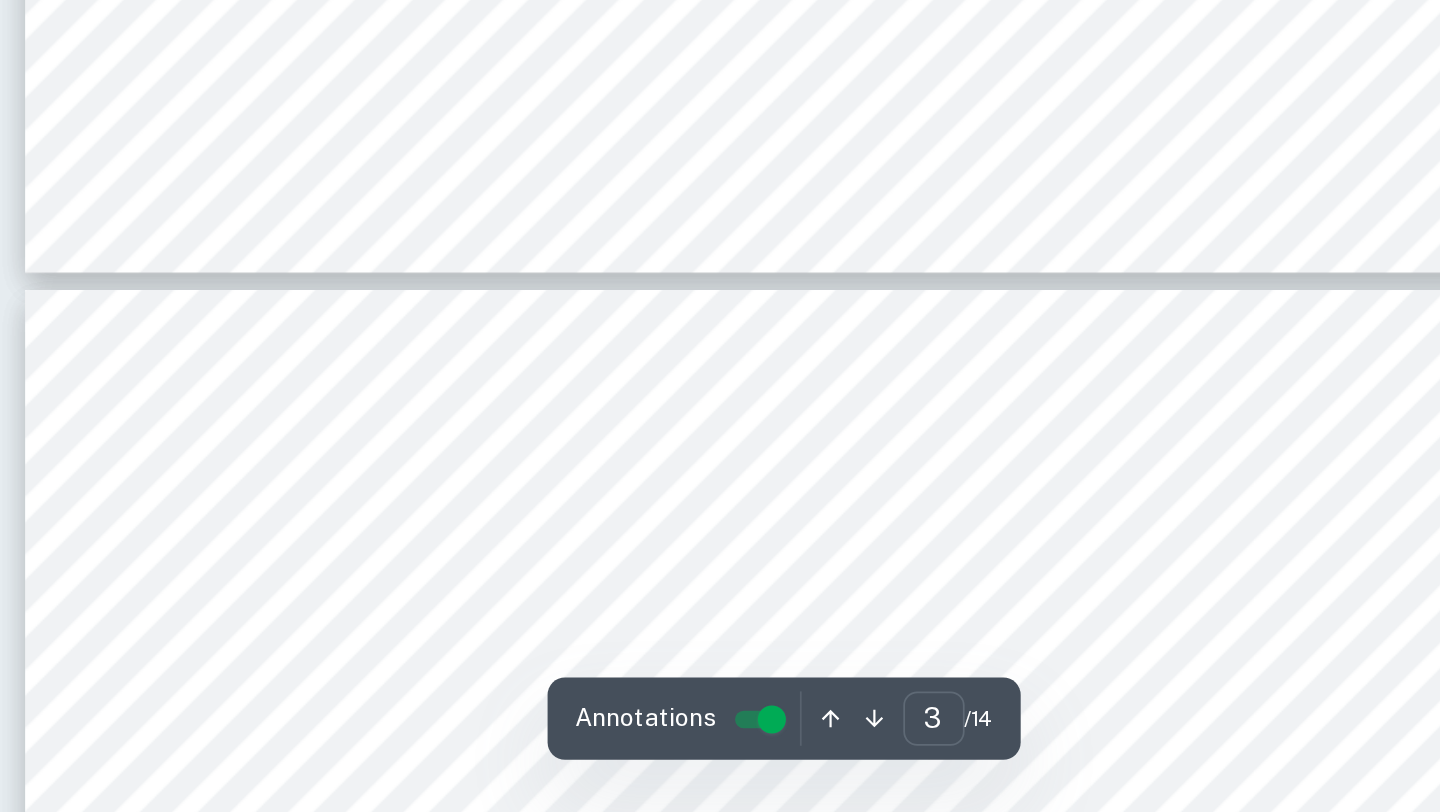 type on "4" 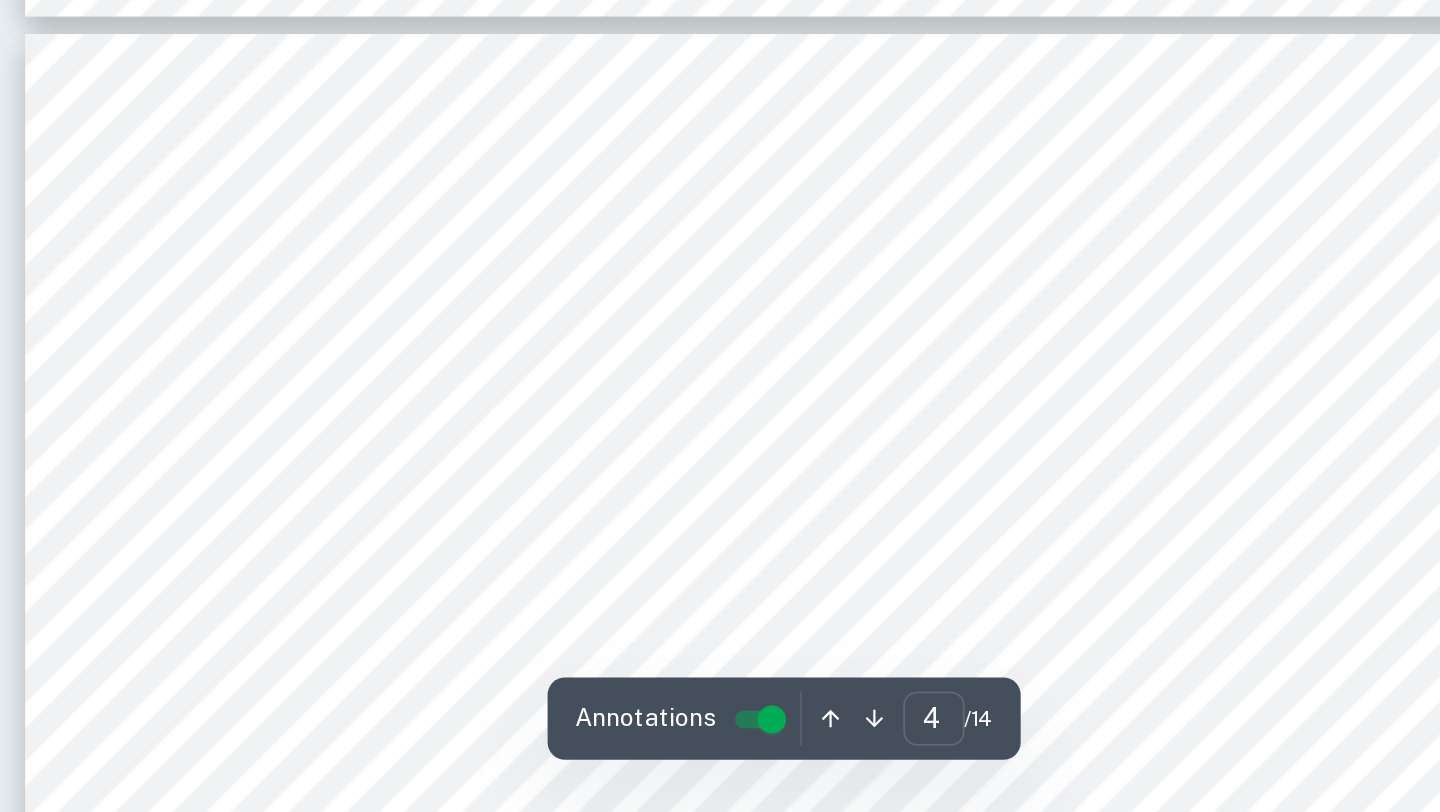 scroll, scrollTop: 3729, scrollLeft: 0, axis: vertical 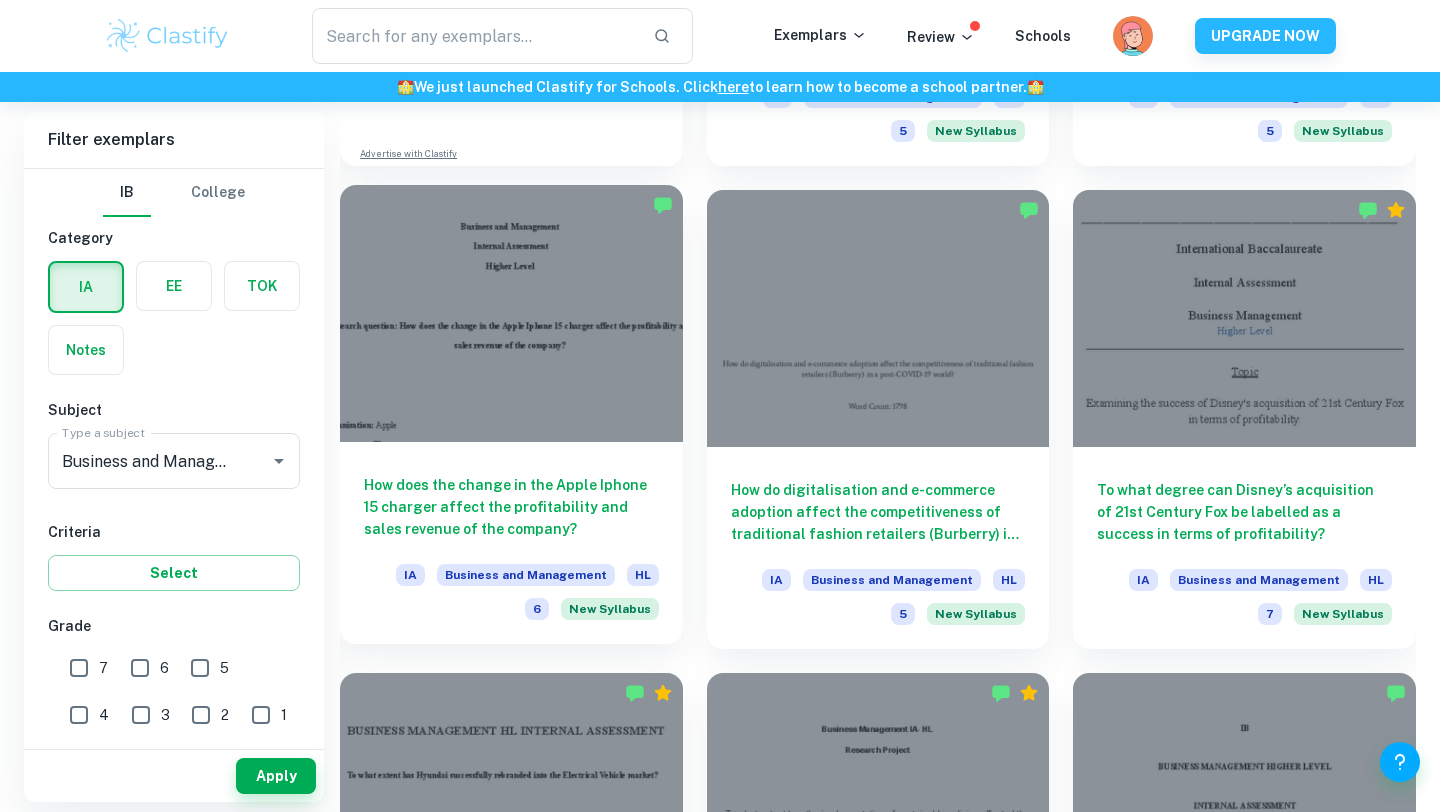 click at bounding box center (511, 313) 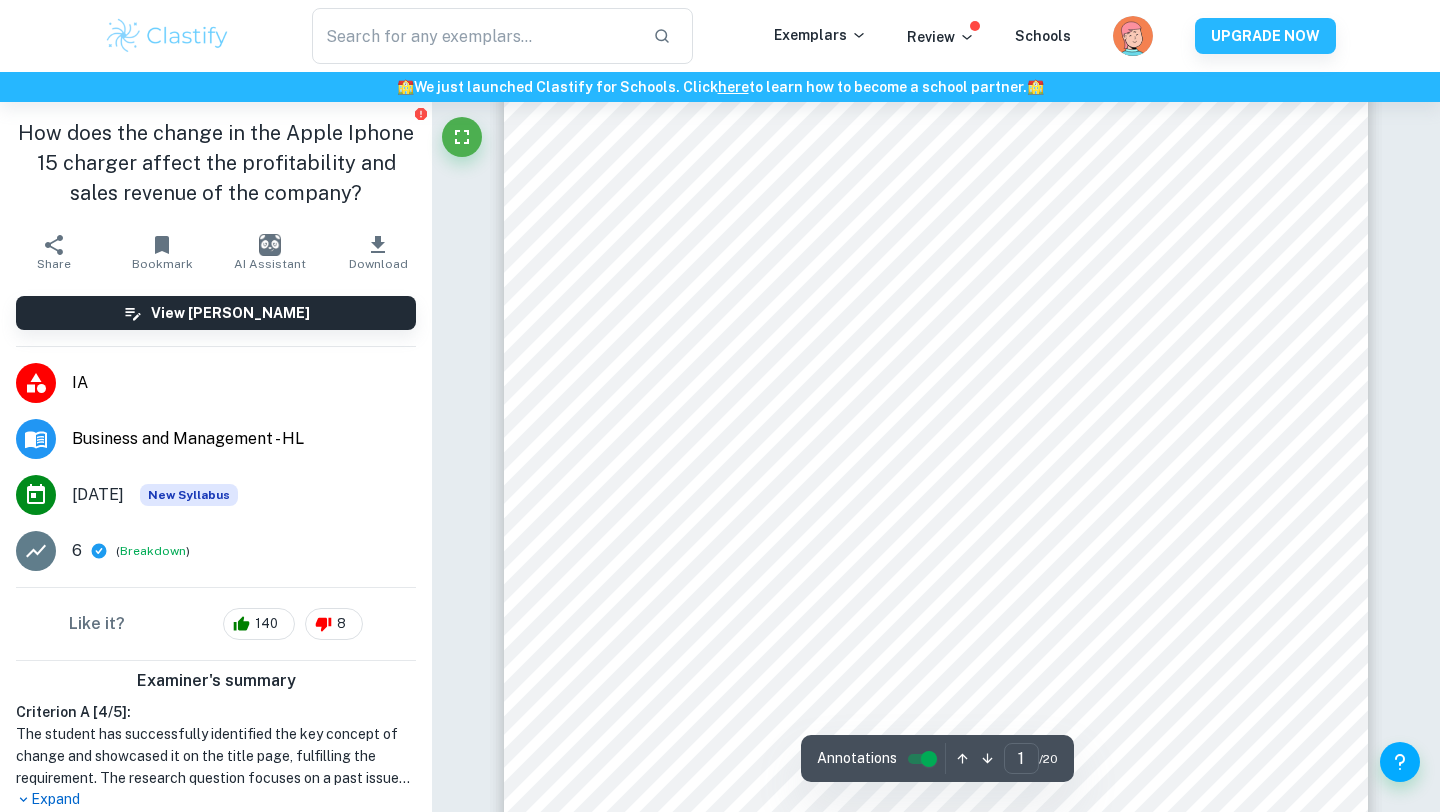 scroll, scrollTop: 484, scrollLeft: 0, axis: vertical 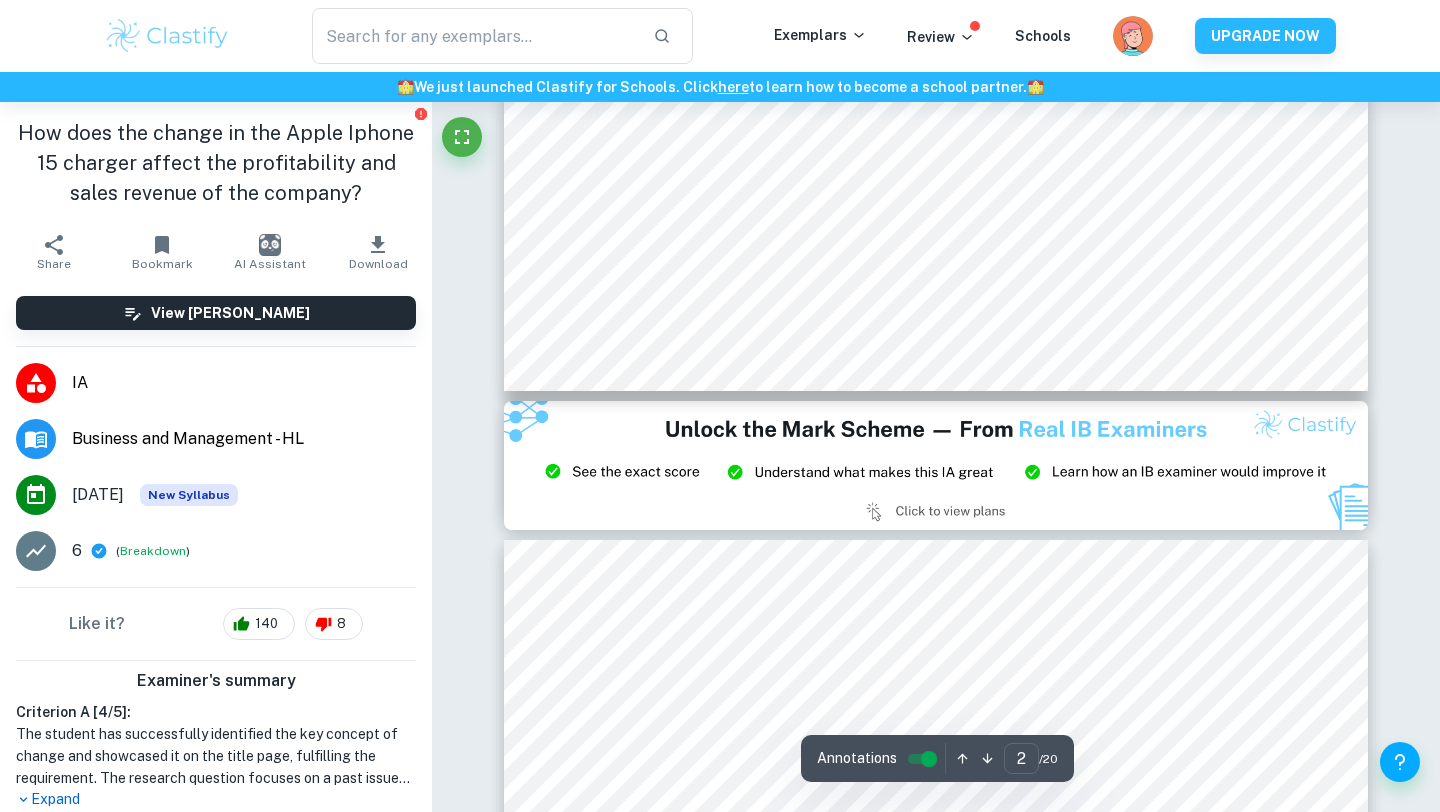 type on "3" 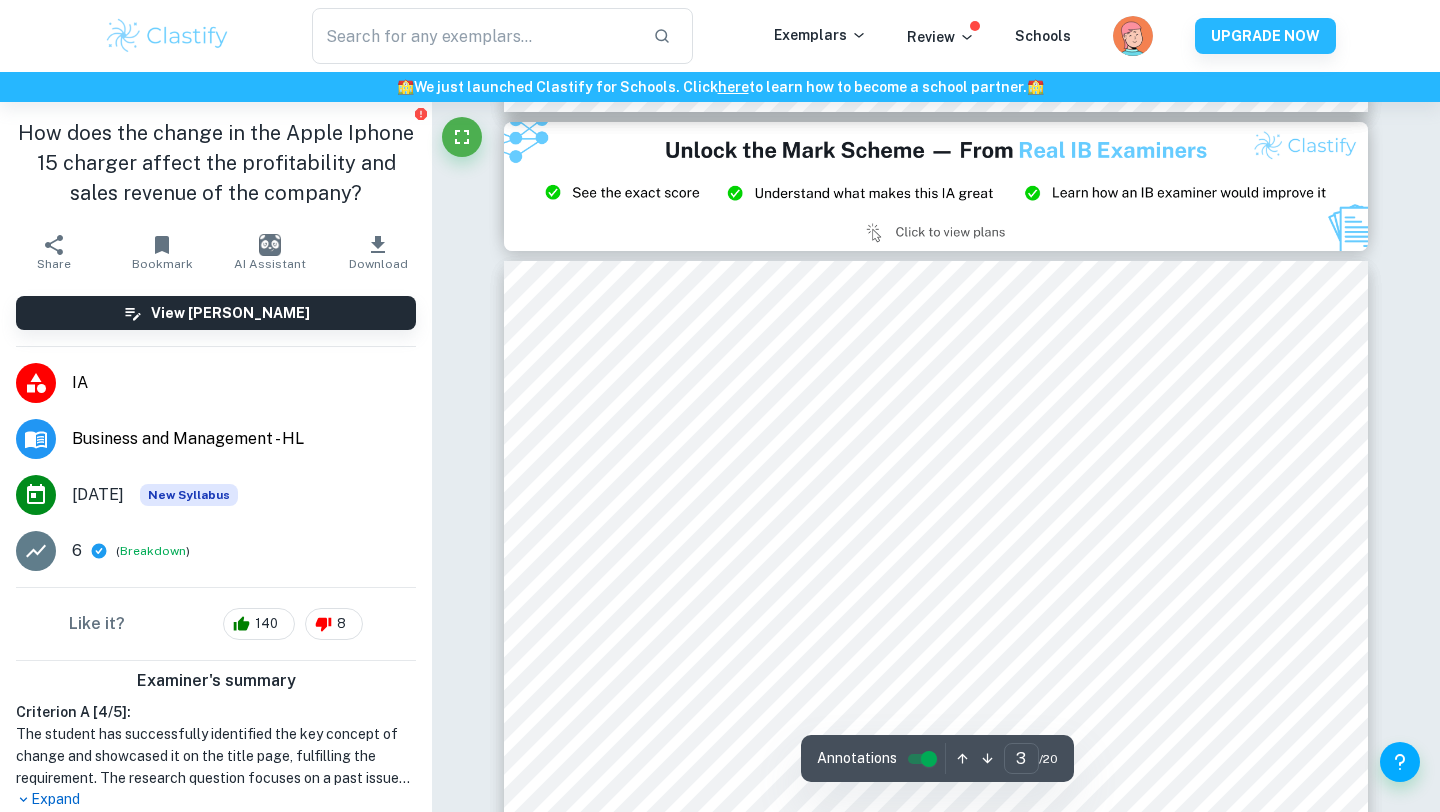scroll, scrollTop: 2700, scrollLeft: 0, axis: vertical 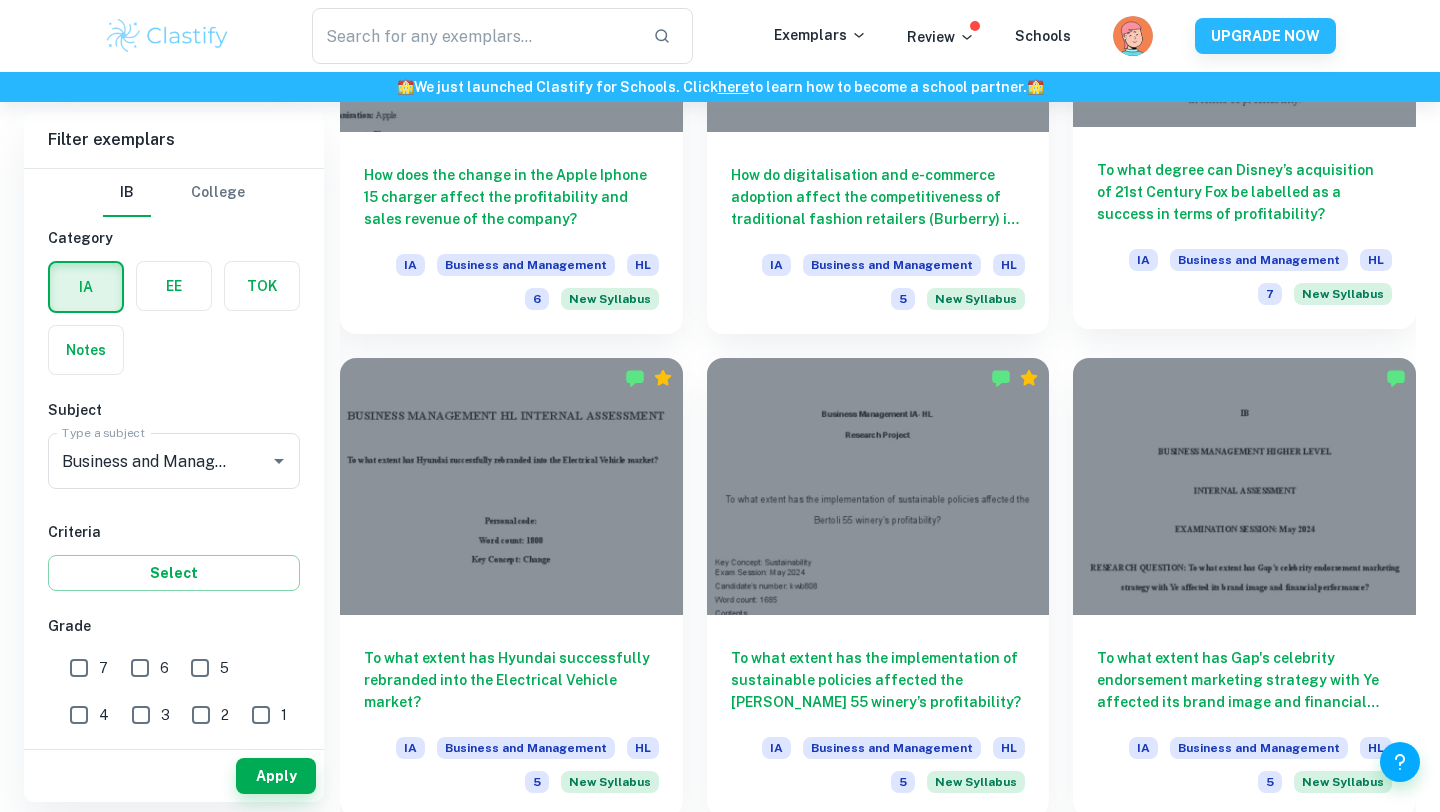 click on "To what degree can Disney’s acquisition of 21st Century Fox be labelled as a success in terms of profitability? IA Business and Management HL 7 New Syllabus" at bounding box center [1244, 228] 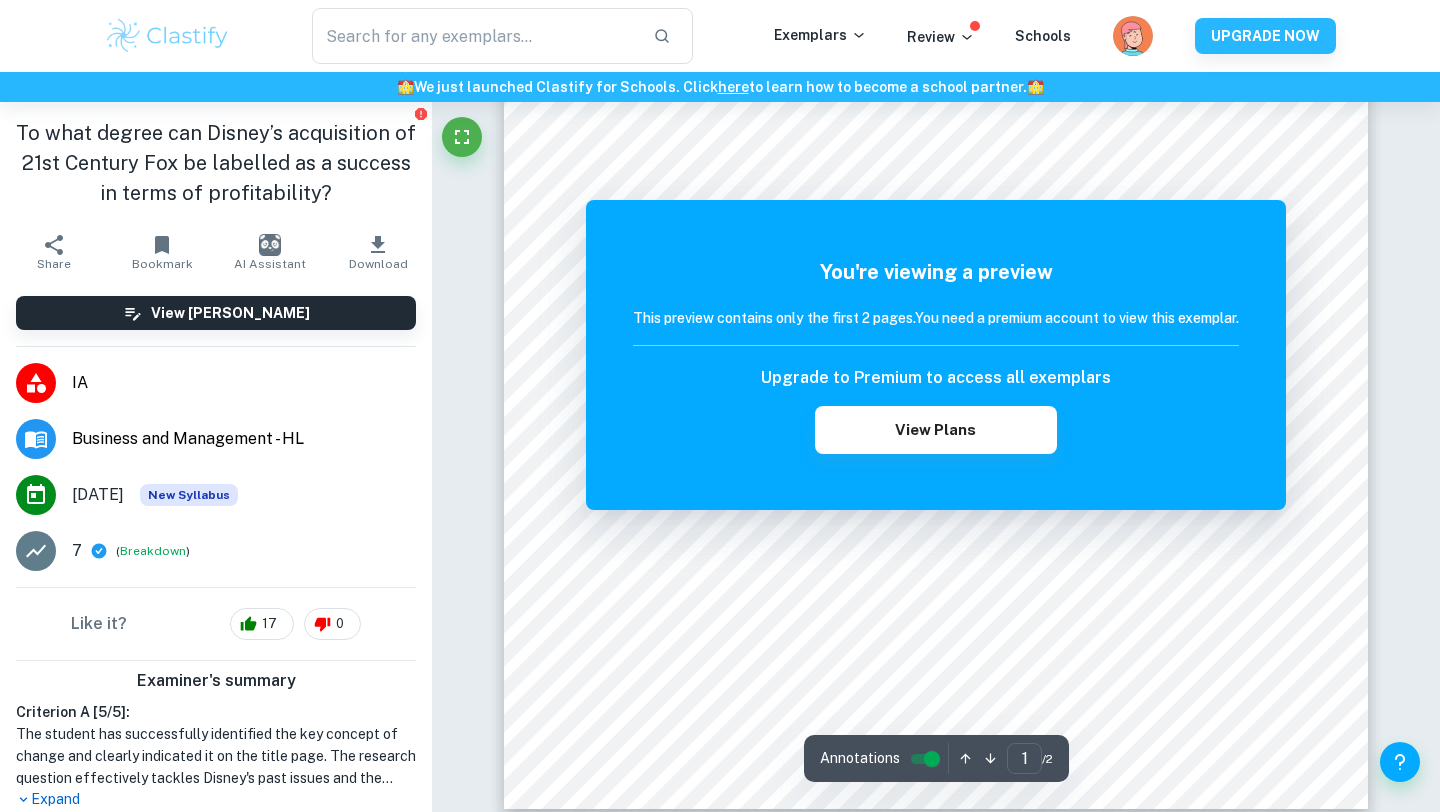 scroll, scrollTop: 588, scrollLeft: 0, axis: vertical 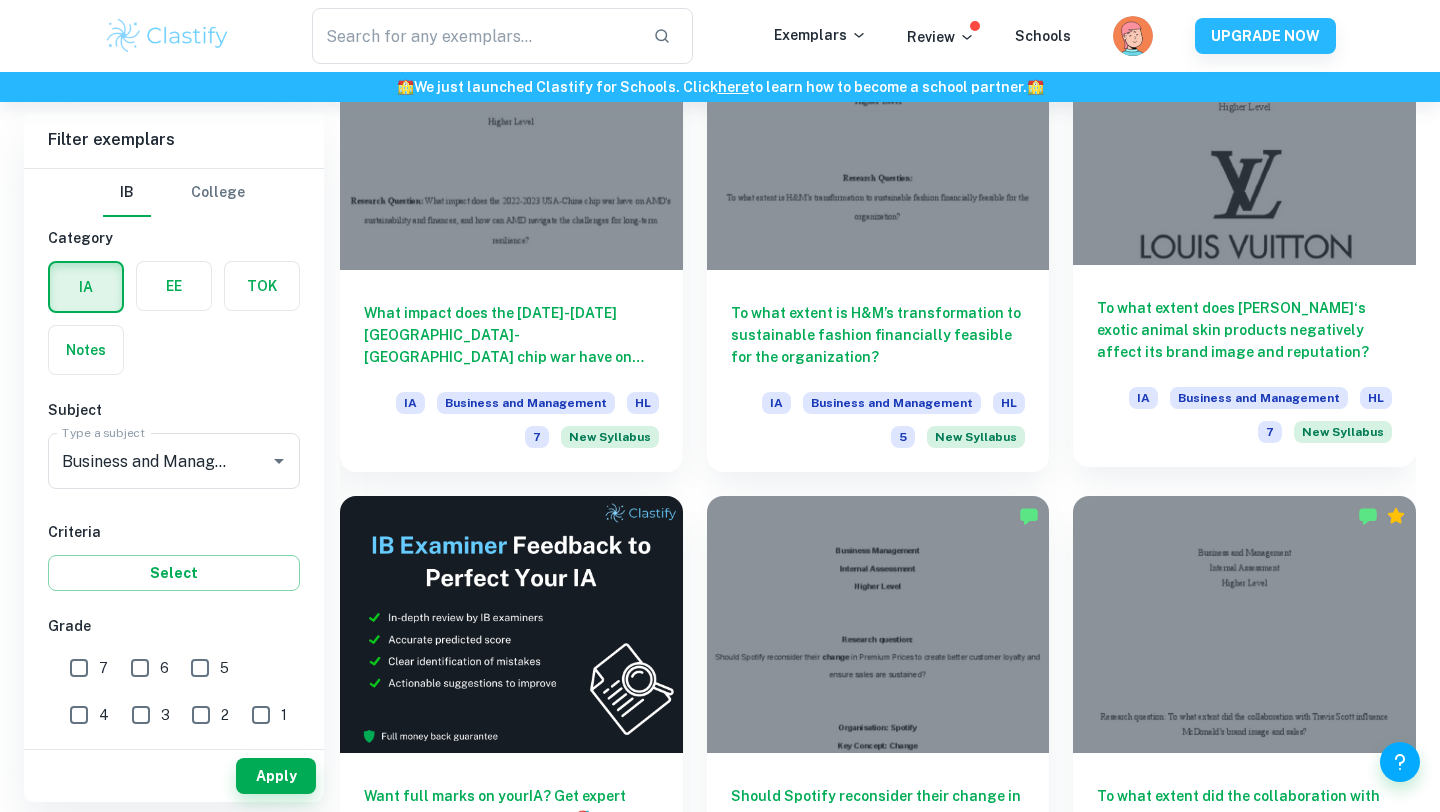 click on "To what extent does [PERSON_NAME]‘s exotic animal skin products negatively affect its brand image and reputation?" at bounding box center (1244, 330) 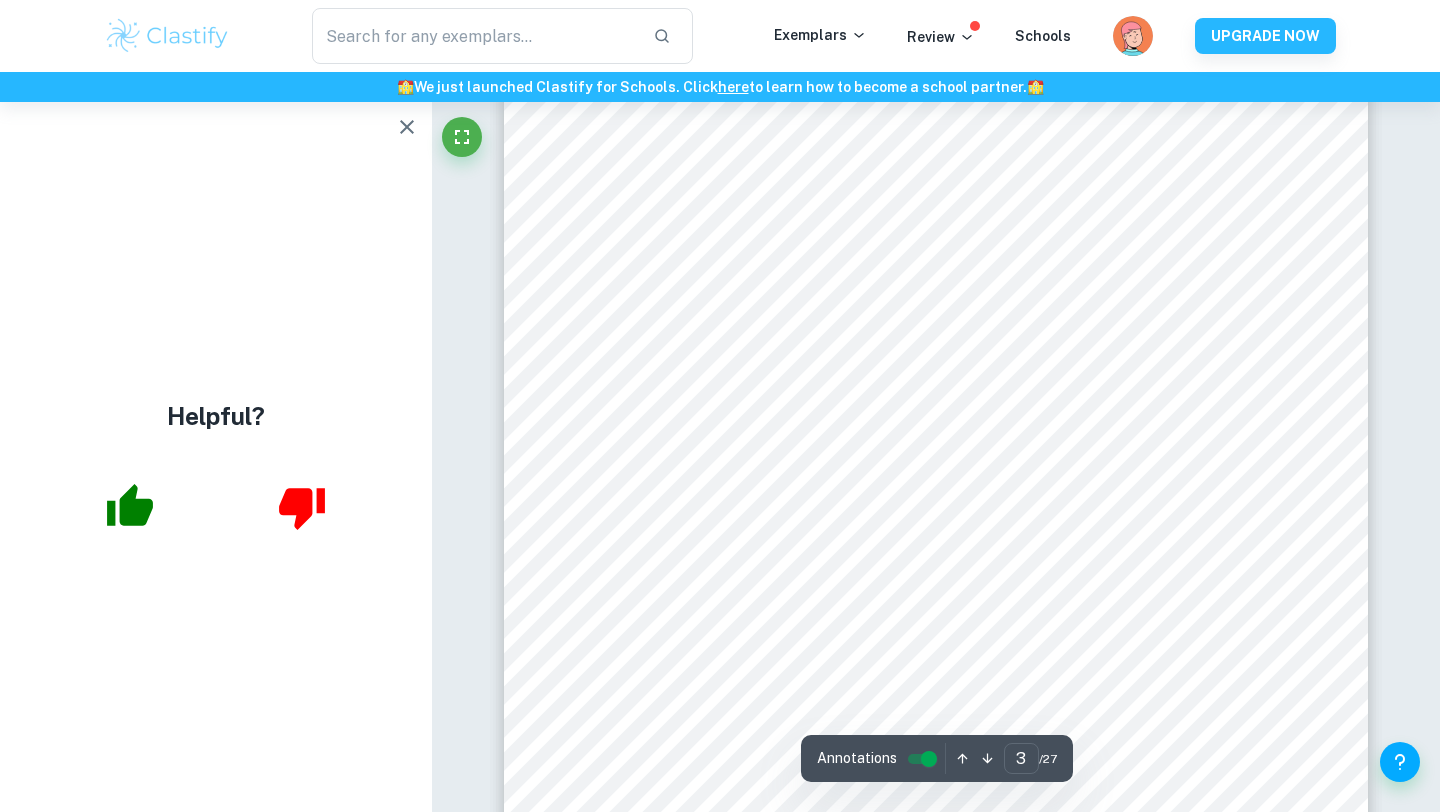 scroll, scrollTop: 2831, scrollLeft: 0, axis: vertical 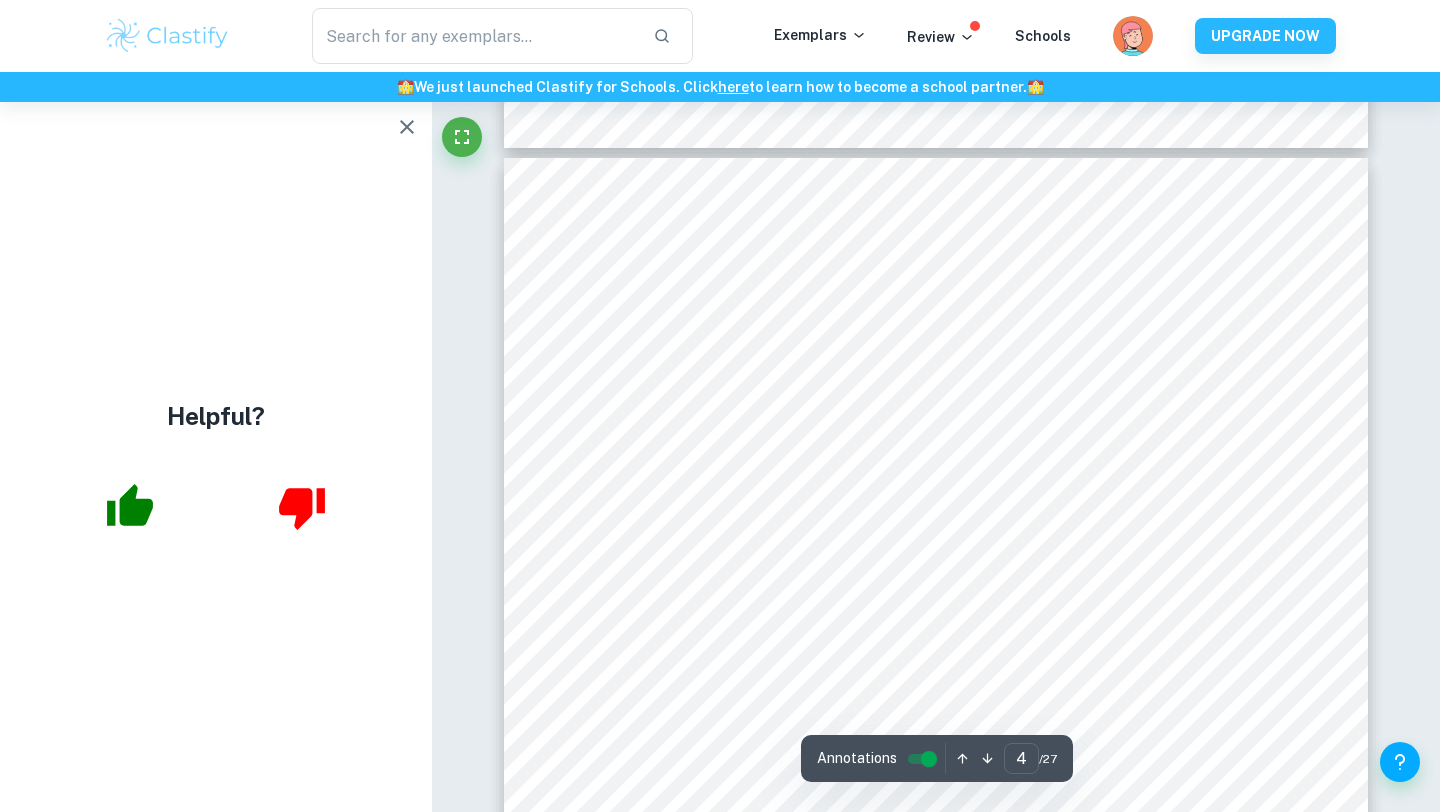 type on "3" 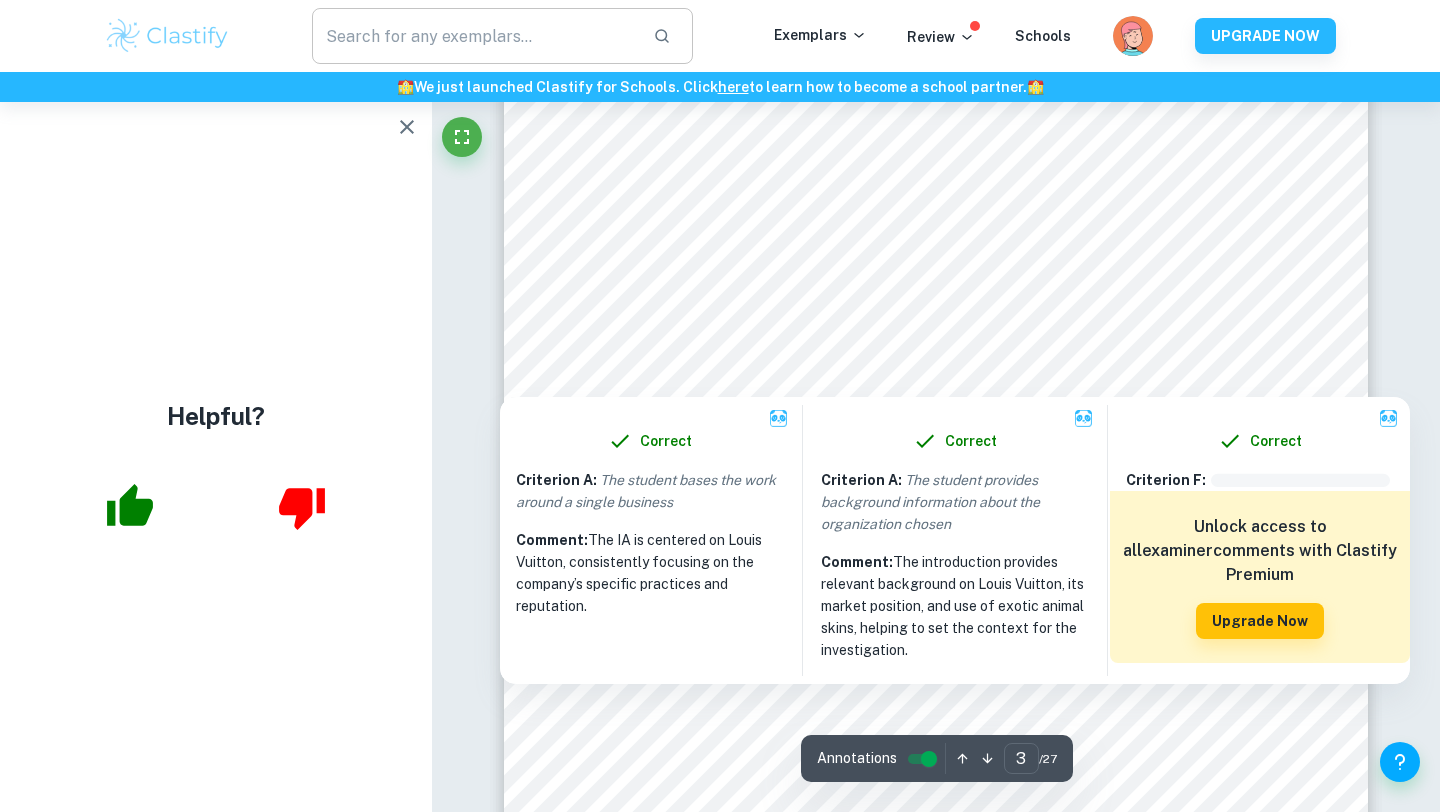 scroll, scrollTop: 2917, scrollLeft: 0, axis: vertical 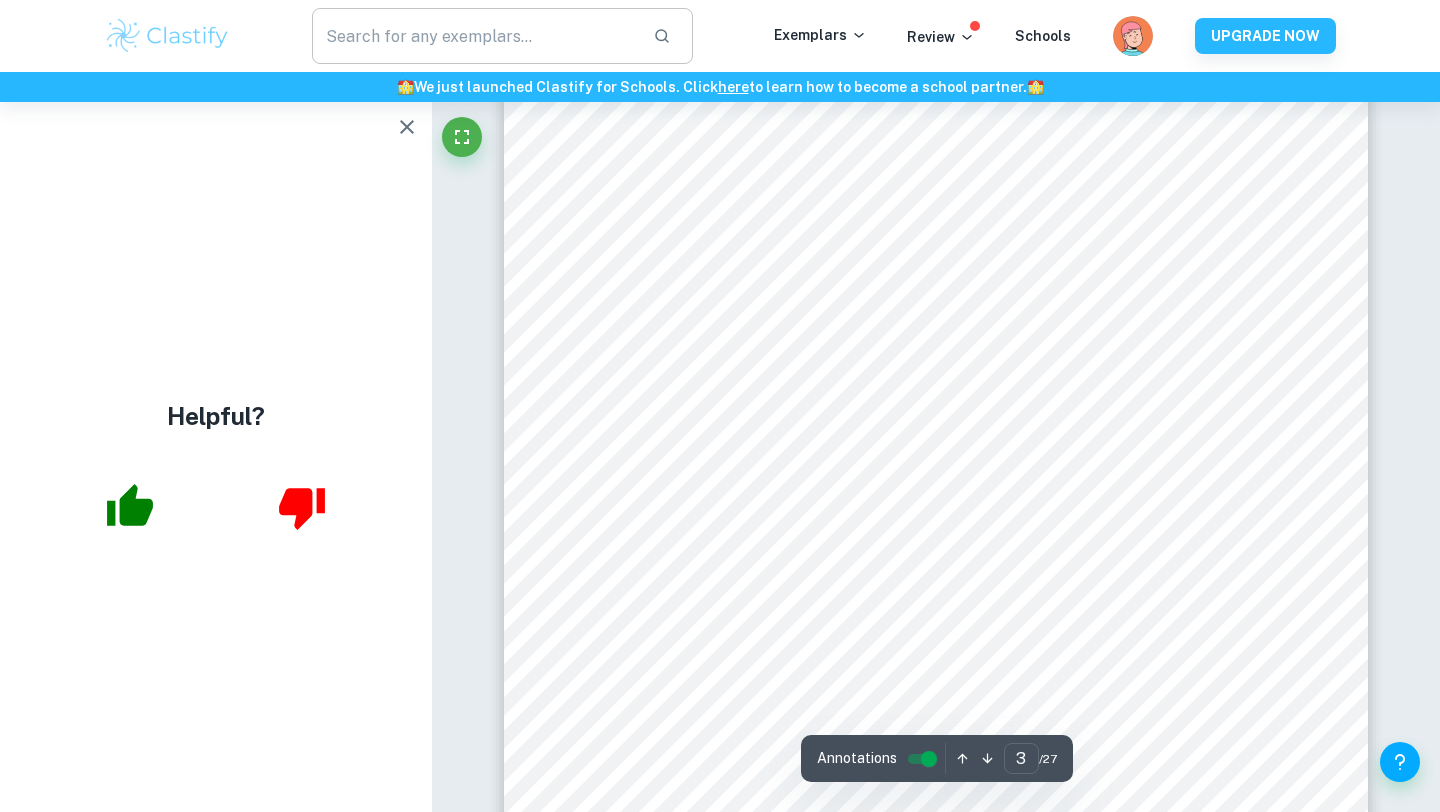 click on "​ Exemplars Review Schools UPGRADE NOW   🏫  We just launched Clastify for Schools. Click  here  to learn how to become a school partner.  🏫 Helpful? Correct Criterion A :   The key concept identified is either change, creativity, ethics, or sustainability. If an IA fails to achieve this, a mark of 0 is given Comment:  The key concept is ethics, which is clearly indicated and is appropriate given the research question on the ethical implications of using exotic animal skins. Correct Criterion A :   This key concept employed is clearly indicated on the title page (it can be included in the research question but does not have to, the title page is the prime requirement) Comment:  The key concept of "Ethics" is clearly indicated on the title page, meeting the requirement for a clear presentation of the focus concept. Correct Criterion A :   Comment:  The key concept of "Ethics" is clearly indicated on the title page, meeting the requirement for a clear presentation of the focus concept. Correct :   :   :" at bounding box center (720, 12567) 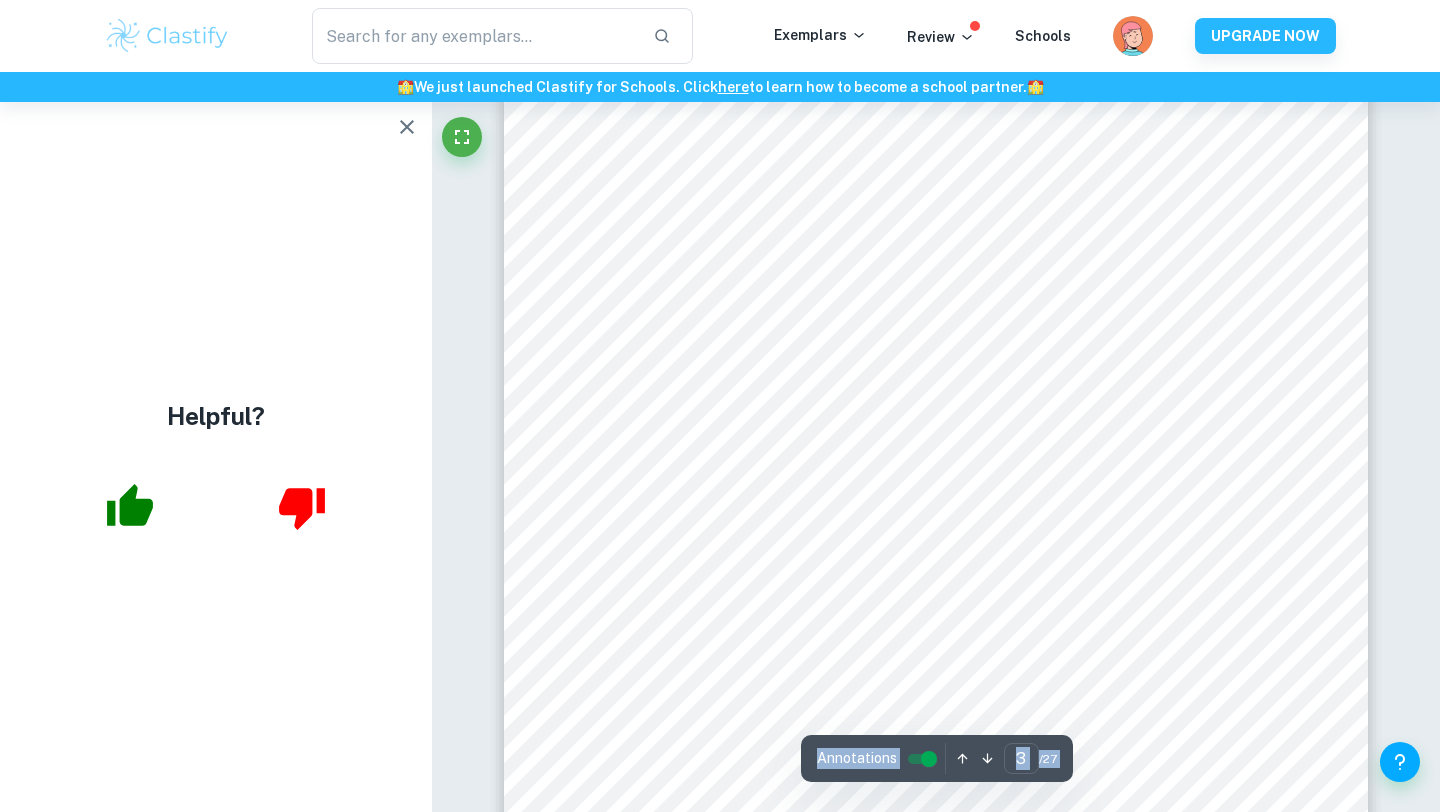 click on "Correct Criterion A :   The key concept identified is either change, creativity, ethics, or sustainability. If an IA fails to achieve this, a mark of 0 is given Comment:  The key concept is ethics, which is clearly indicated and is appropriate given the research question on the ethical implications of using exotic animal skins. Correct Criterion A :   This key concept employed is clearly indicated on the title page (it can be included in the research question but does not have to, the title page is the prime requirement) Comment:  The key concept of "Ethics" is clearly indicated on the title page, meeting the requirement for a clear presentation of the focus concept. Correct Criterion A :   This key concept employed is clearly indicated on the title page (it can be included in the research question but does not have to, the title page is the prime requirement) Comment:  The key concept of "Ethics" is clearly indicated on the title page, meeting the requirement for a clear presentation of the focus concept. :" at bounding box center [936, 12567] 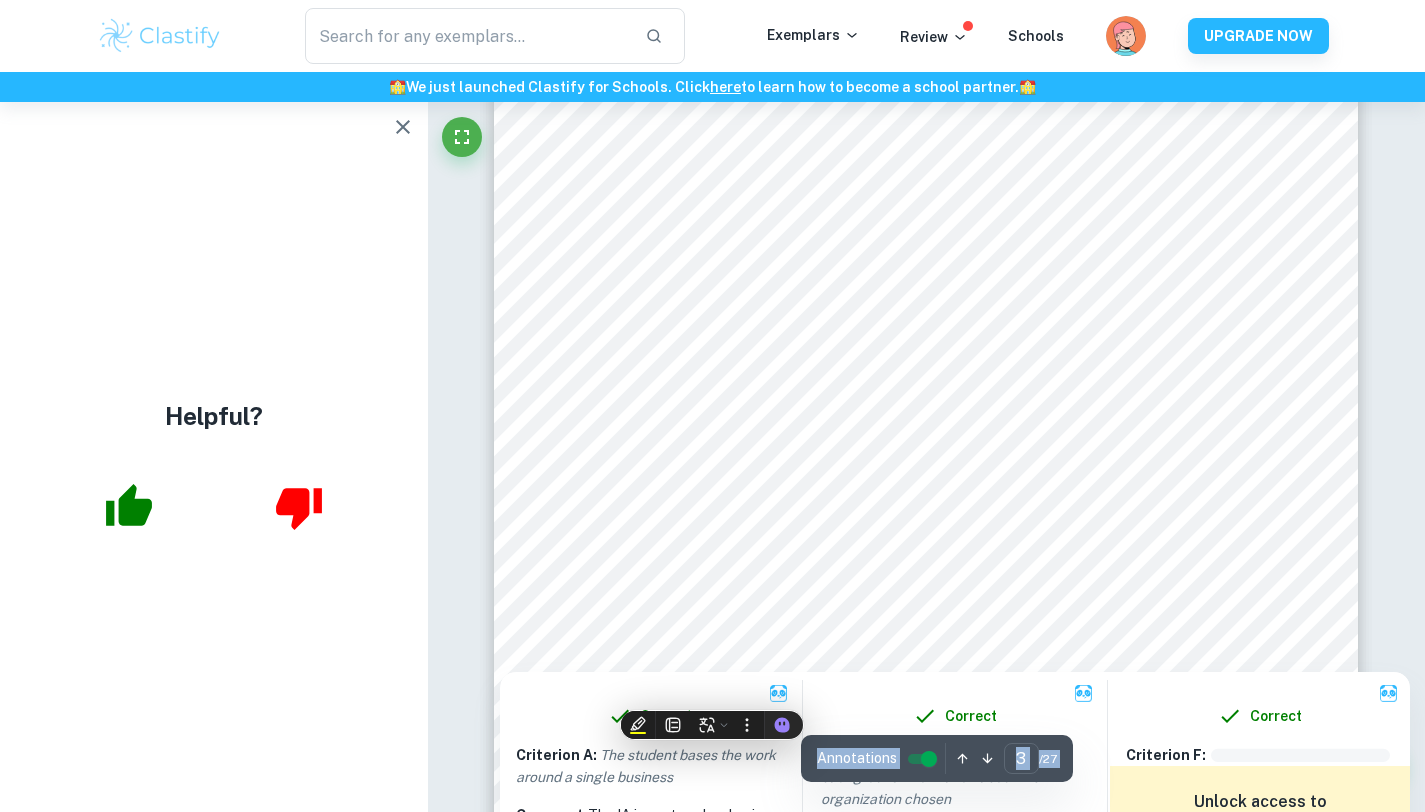 scroll, scrollTop: 2625, scrollLeft: 0, axis: vertical 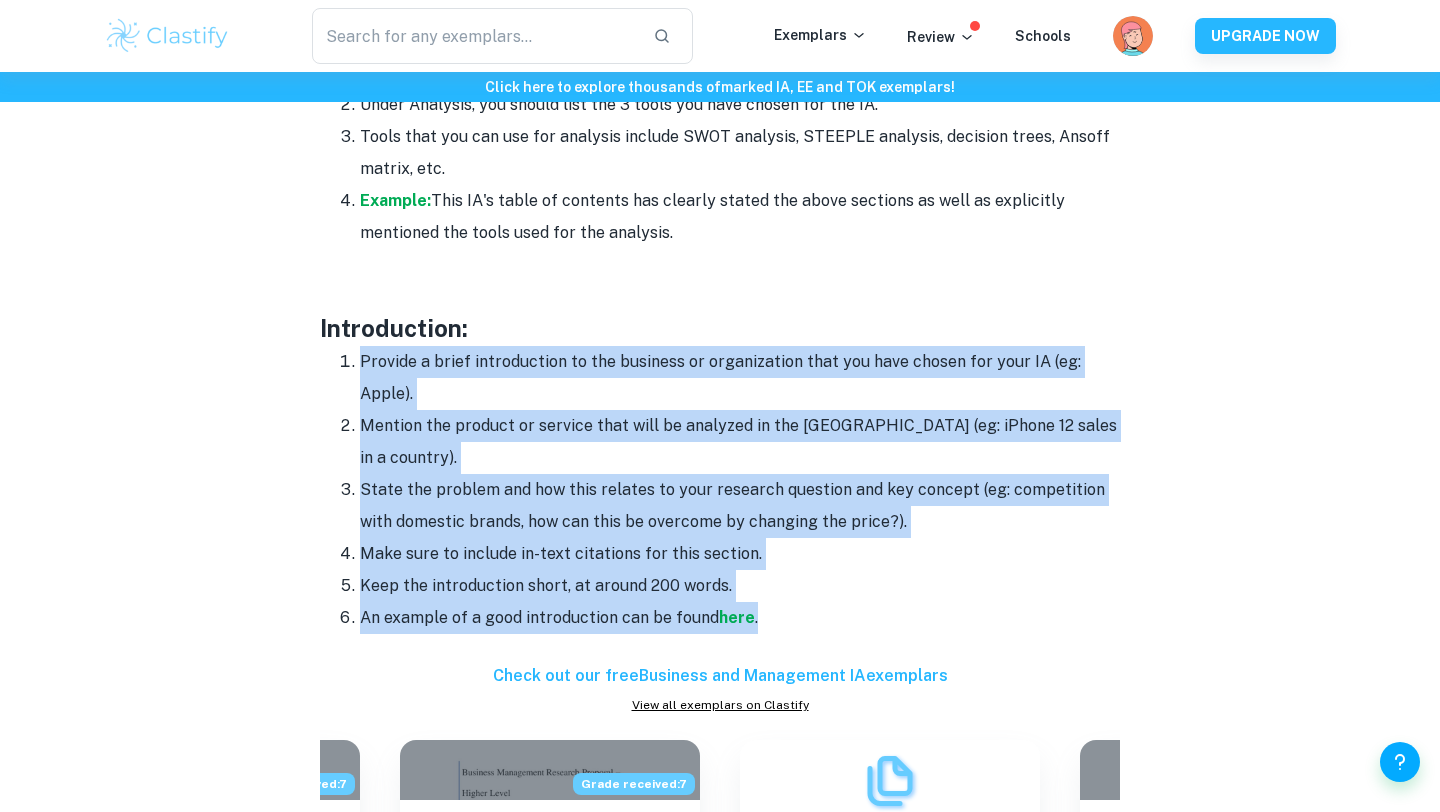 drag, startPoint x: 360, startPoint y: 360, endPoint x: 768, endPoint y: 577, distance: 462.11795 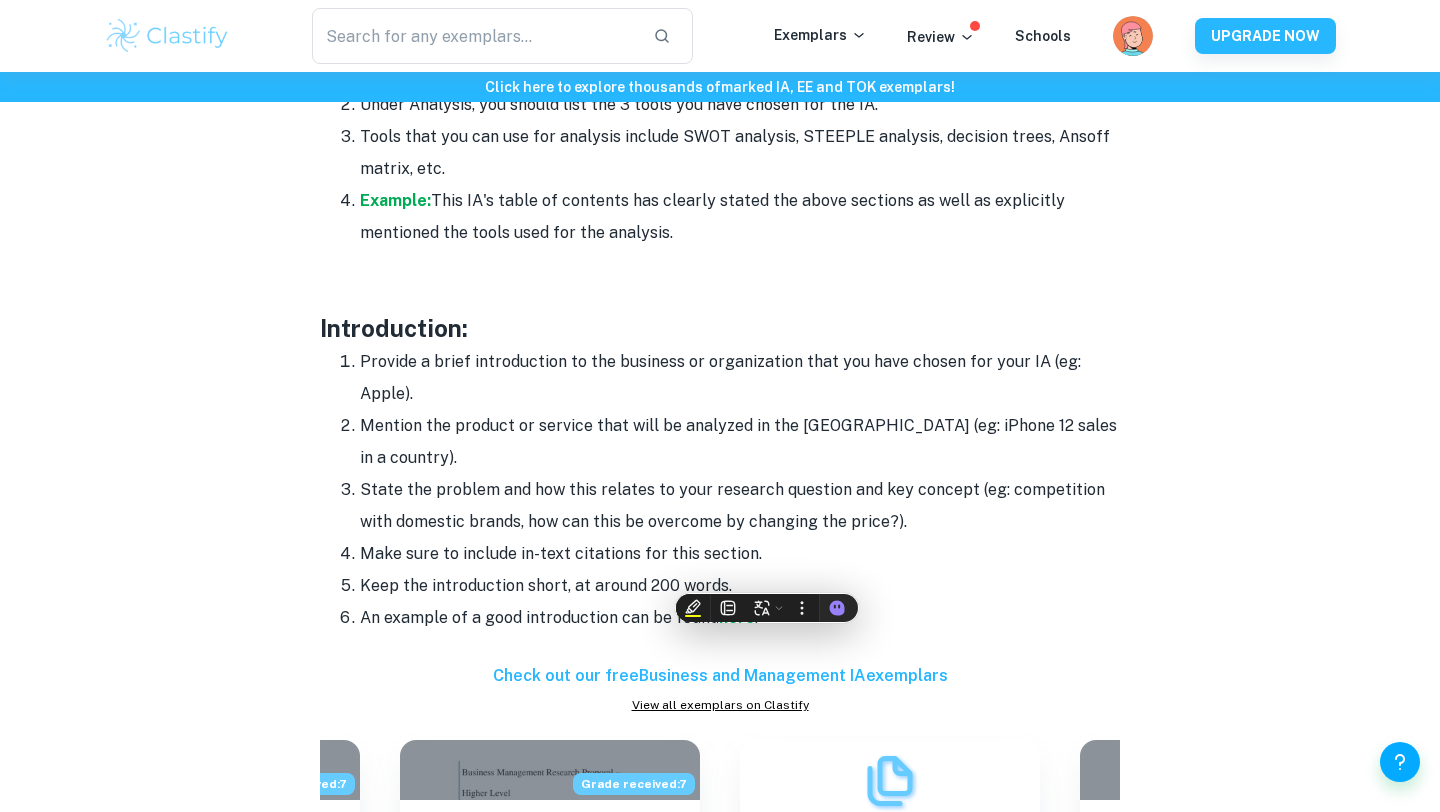 click on "Make sure to include in-text citations for this section." at bounding box center [740, 554] 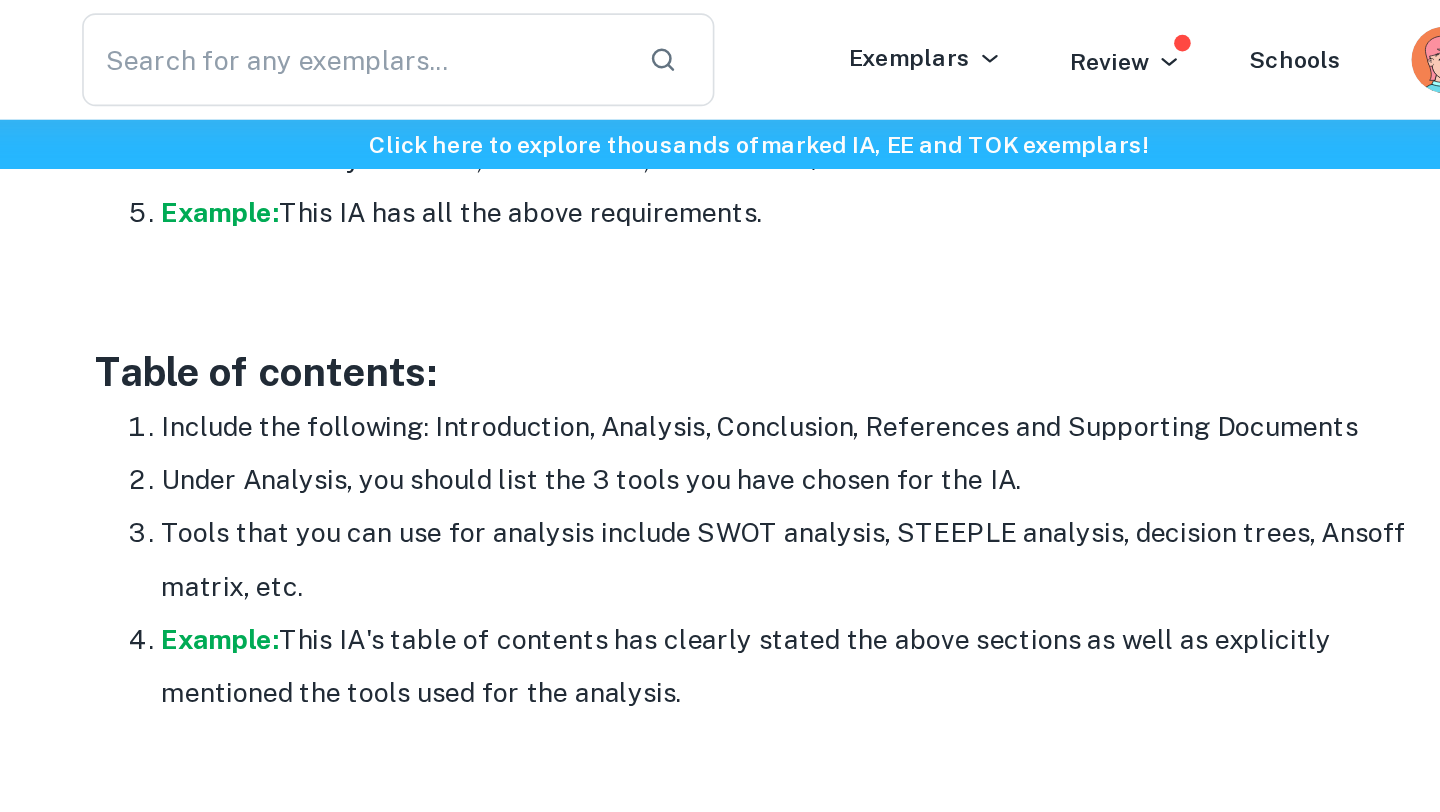 scroll, scrollTop: 1038, scrollLeft: 0, axis: vertical 